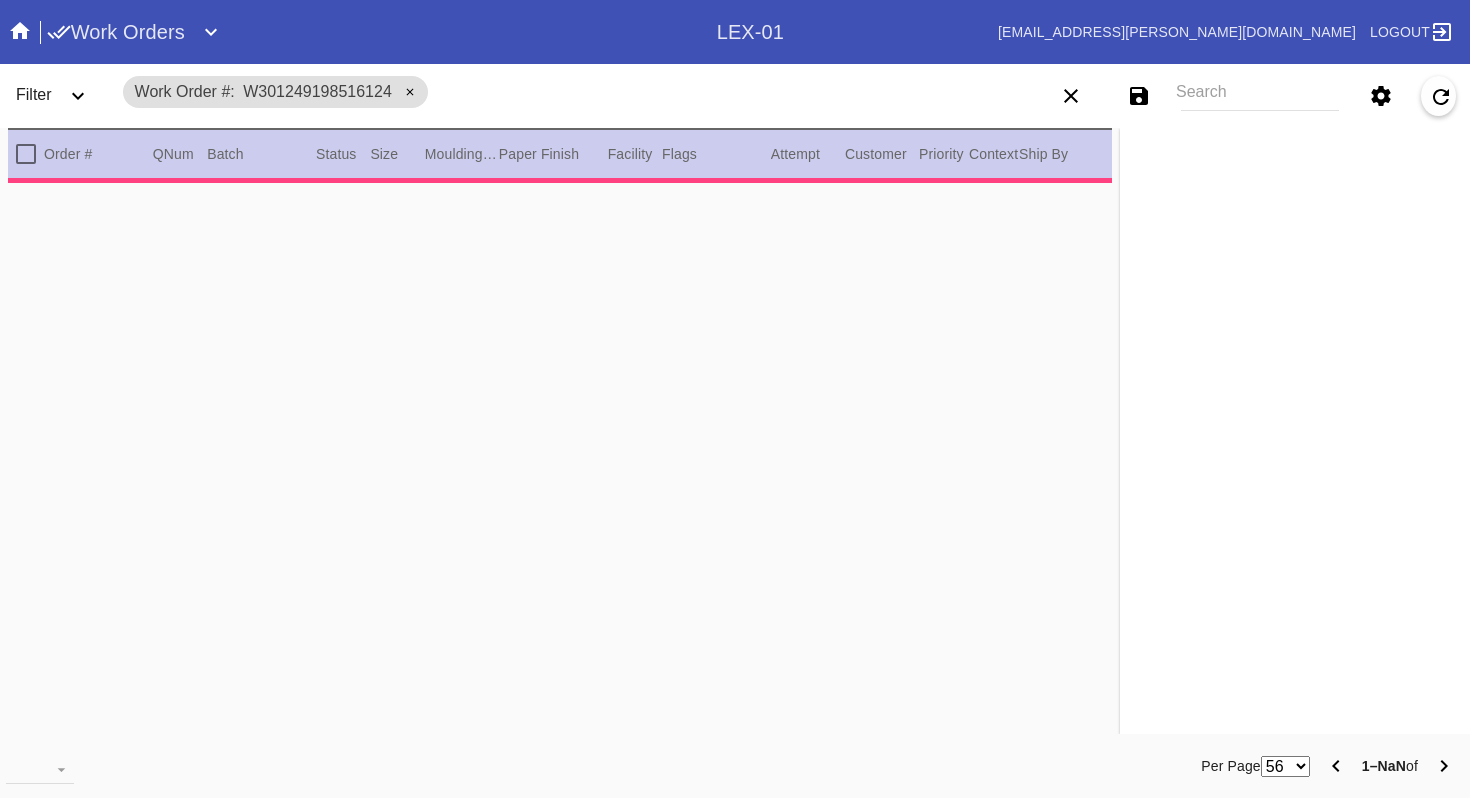 scroll, scrollTop: 0, scrollLeft: 0, axis: both 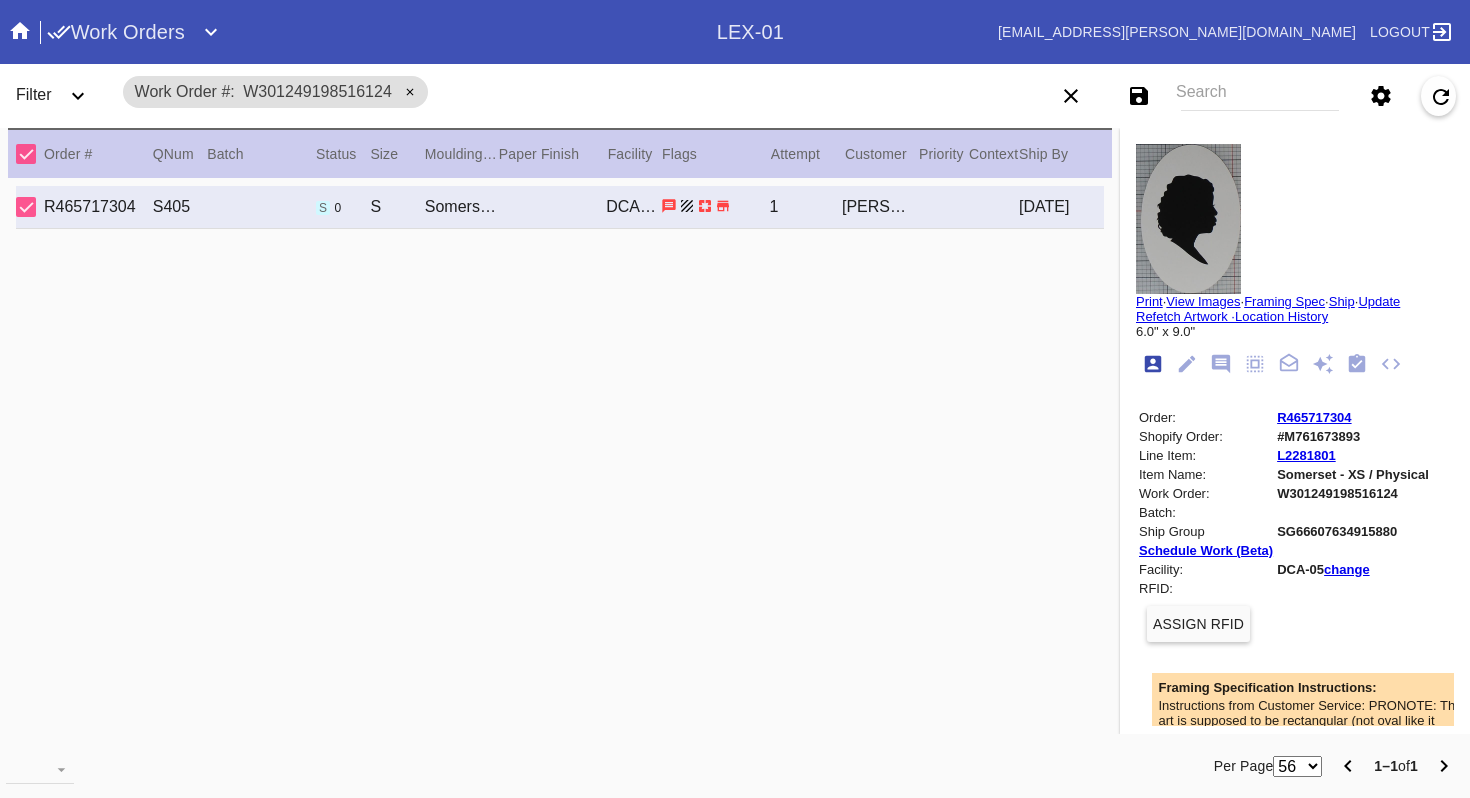 type on "Cynthia Banks Sow" 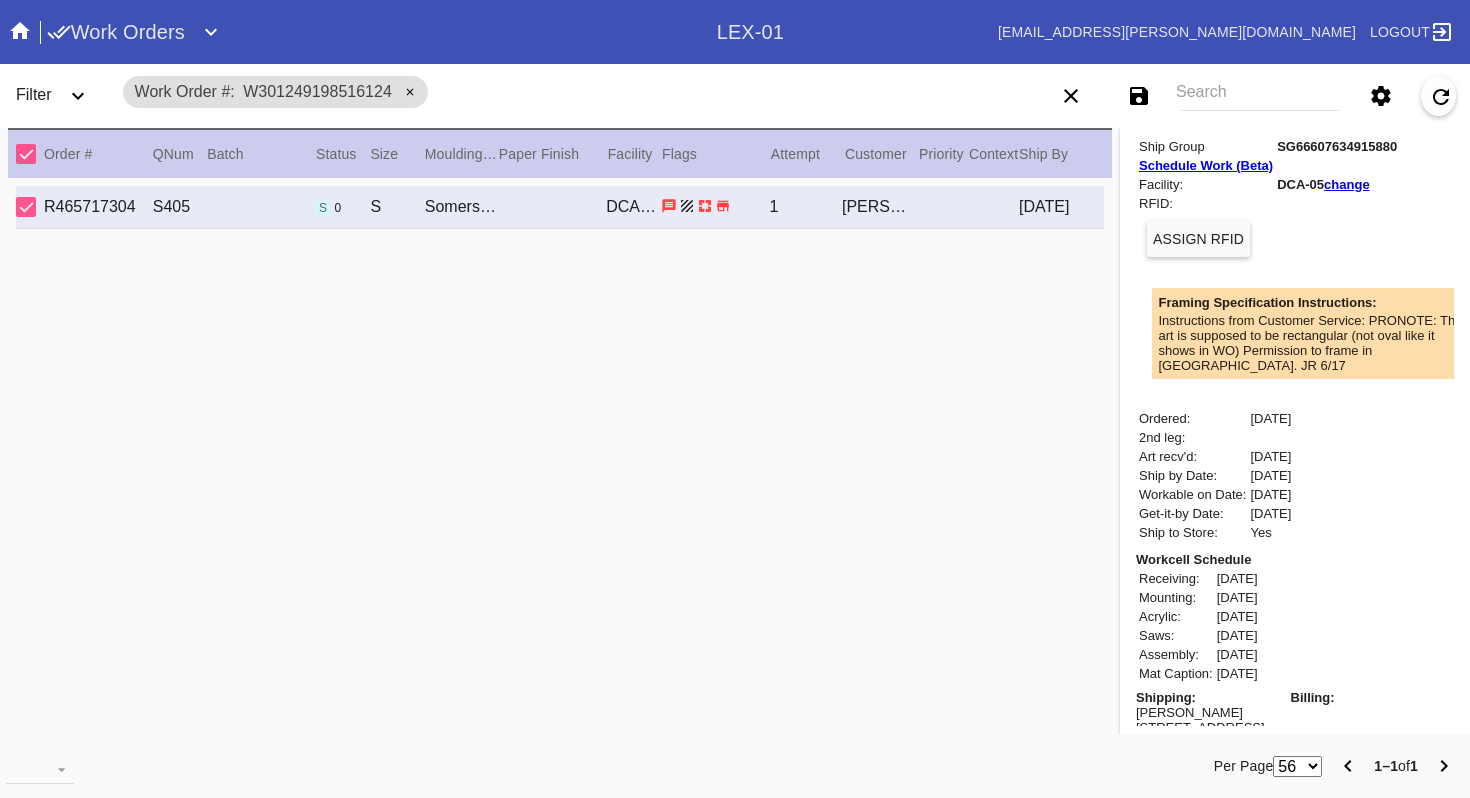 scroll, scrollTop: 0, scrollLeft: 0, axis: both 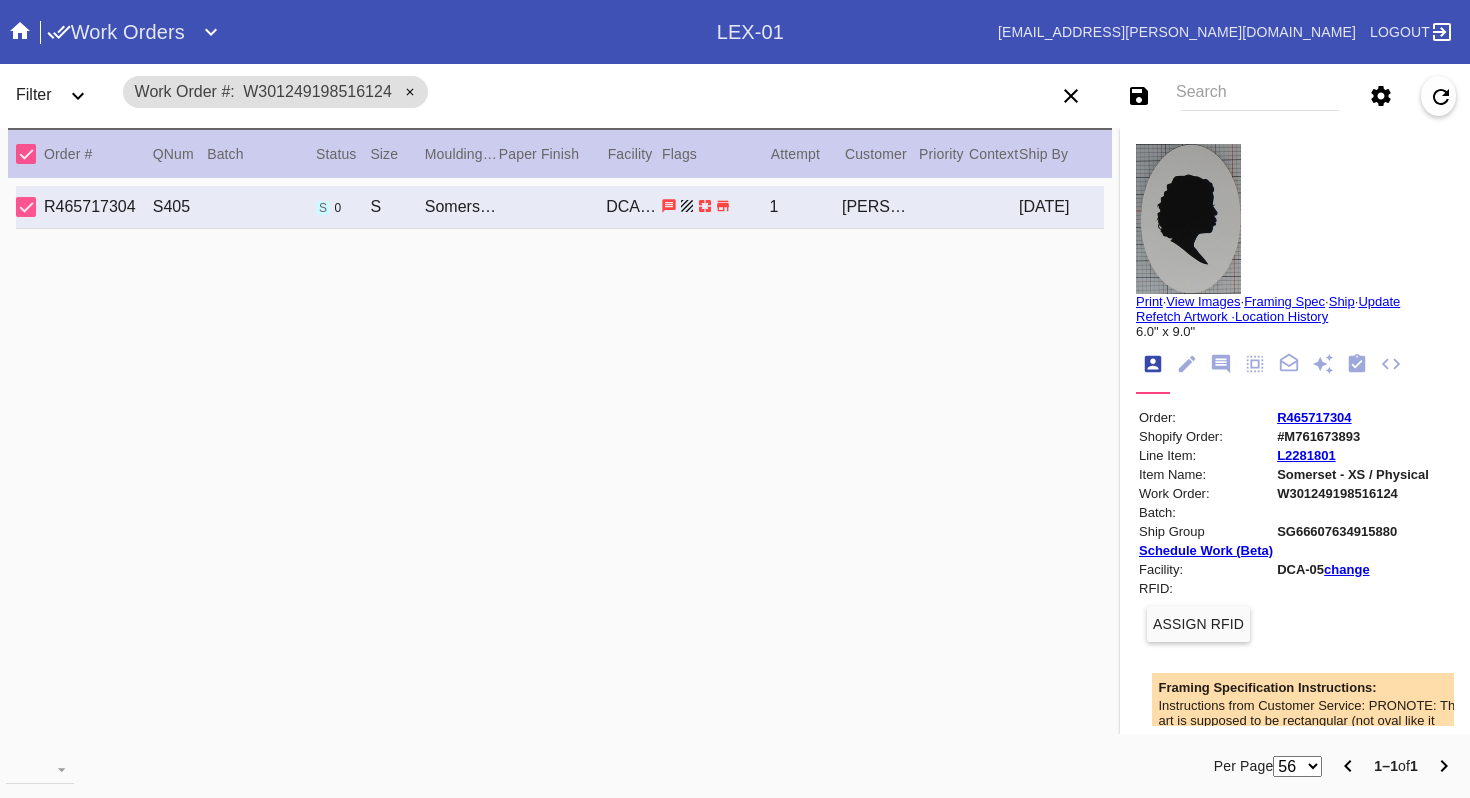 click on "Location History" at bounding box center [1281, 316] 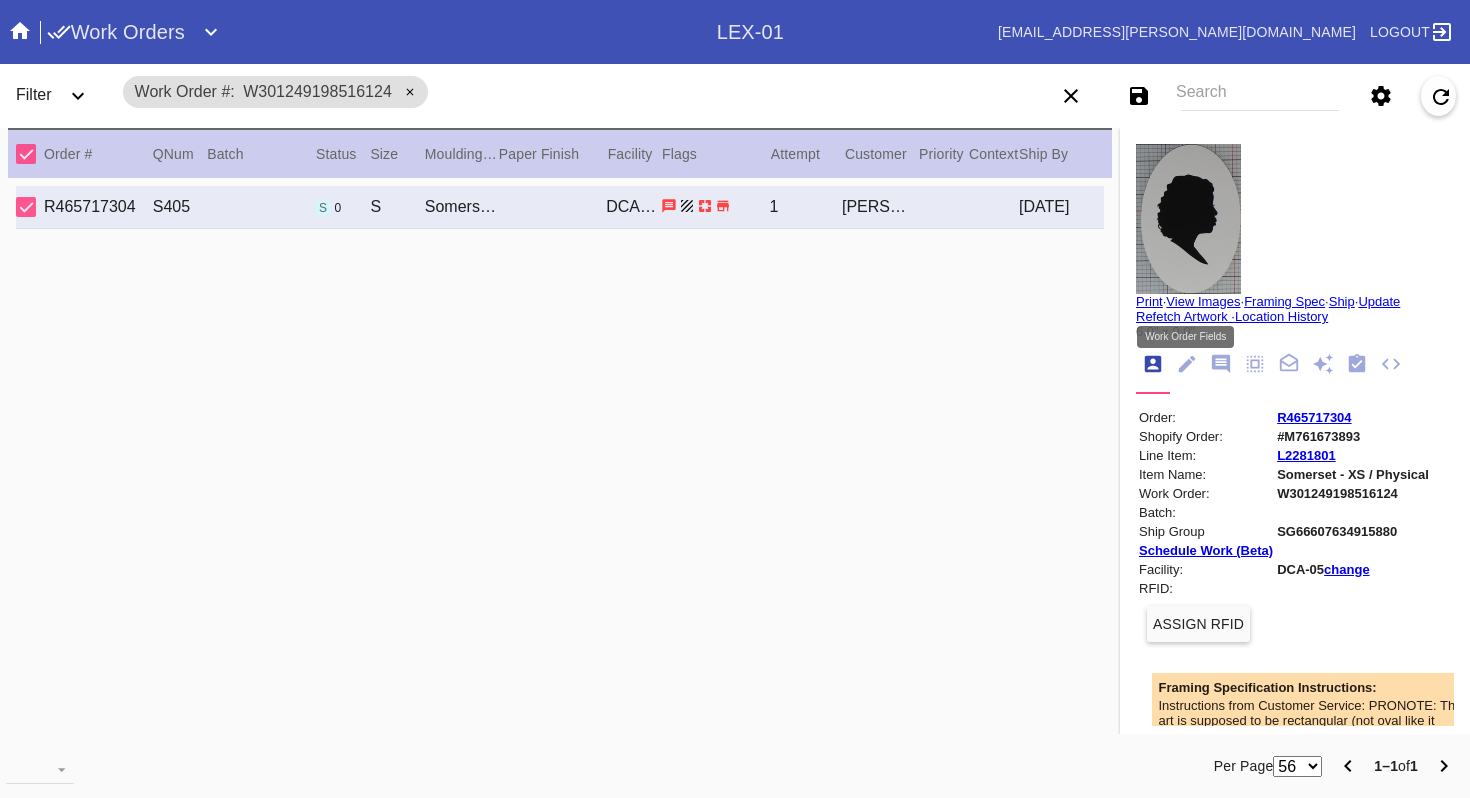 click 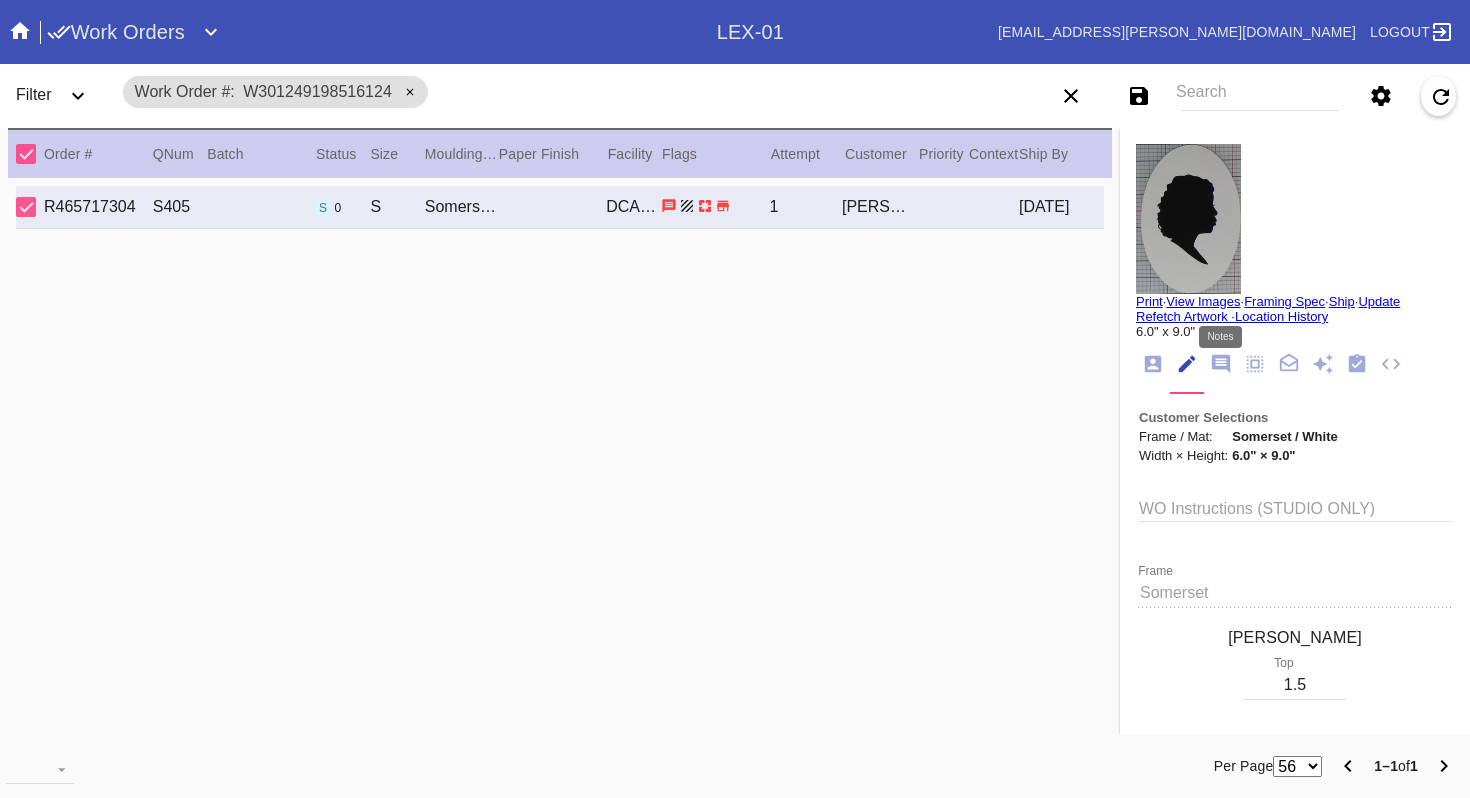 click 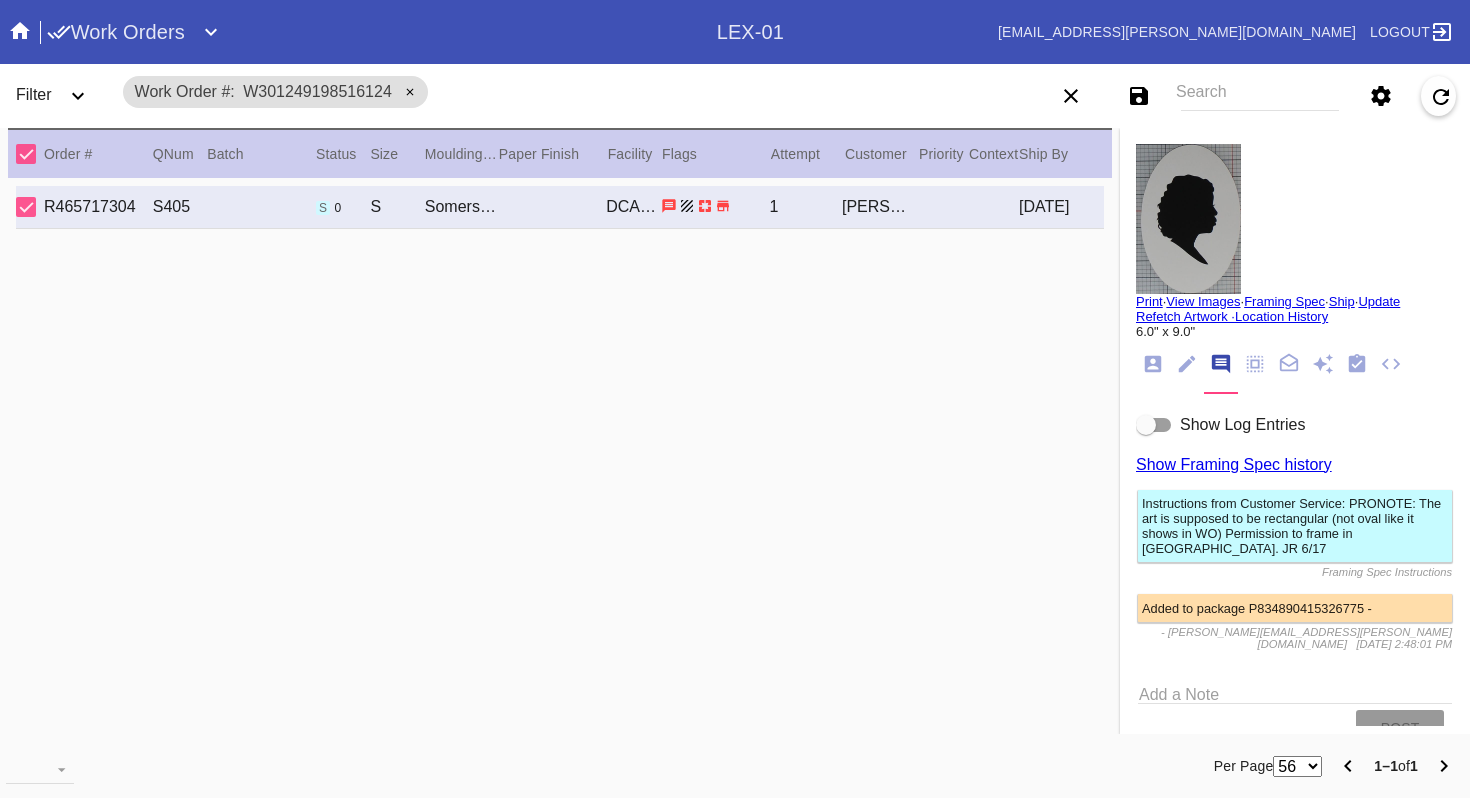 click on "Instructions from Customer Service: PRONOTE: The art is supposed to be rectangular (not oval like it shows in WO) Permission to frame in Somerset. JR 6/17" at bounding box center (1295, 526) 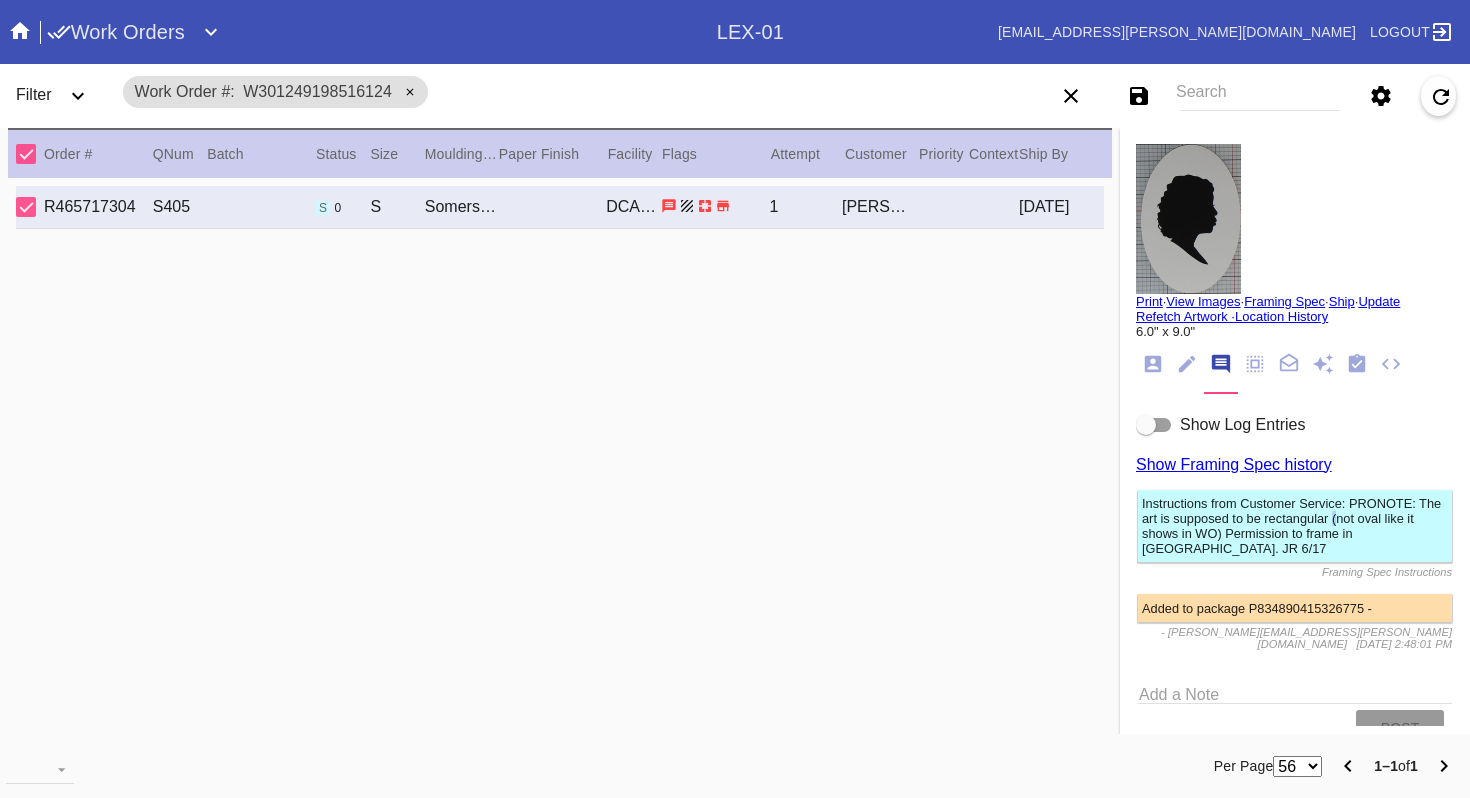 click on "Instructions from Customer Service: PRONOTE: The art is supposed to be rectangular (not oval like it shows in WO) Permission to frame in Somerset. JR 6/17" at bounding box center (1295, 526) 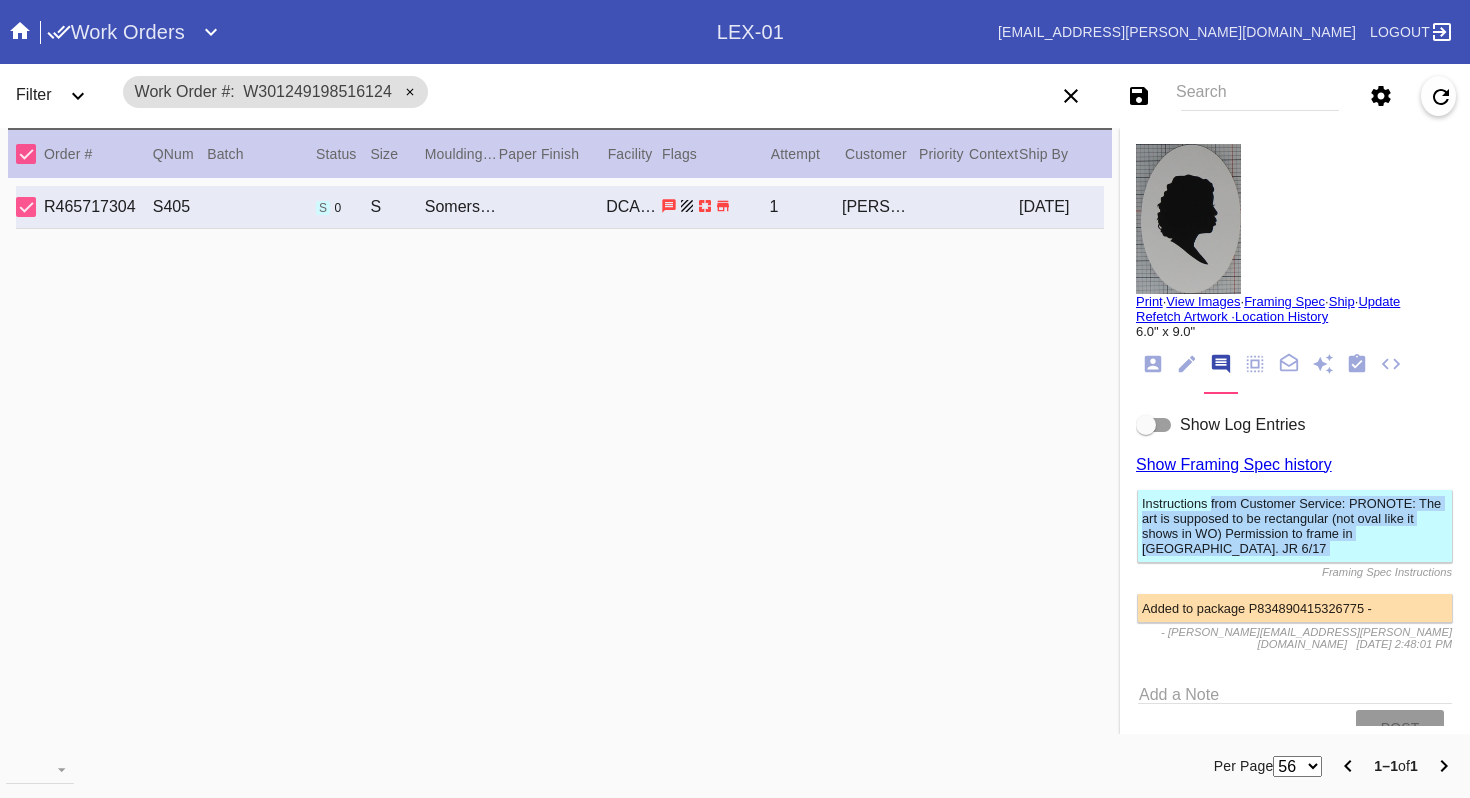 click on "Instructions from Customer Service: PRONOTE: The art is supposed to be rectangular (not oval like it shows in WO) Permission to frame in Somerset. JR 6/17" at bounding box center (1295, 526) 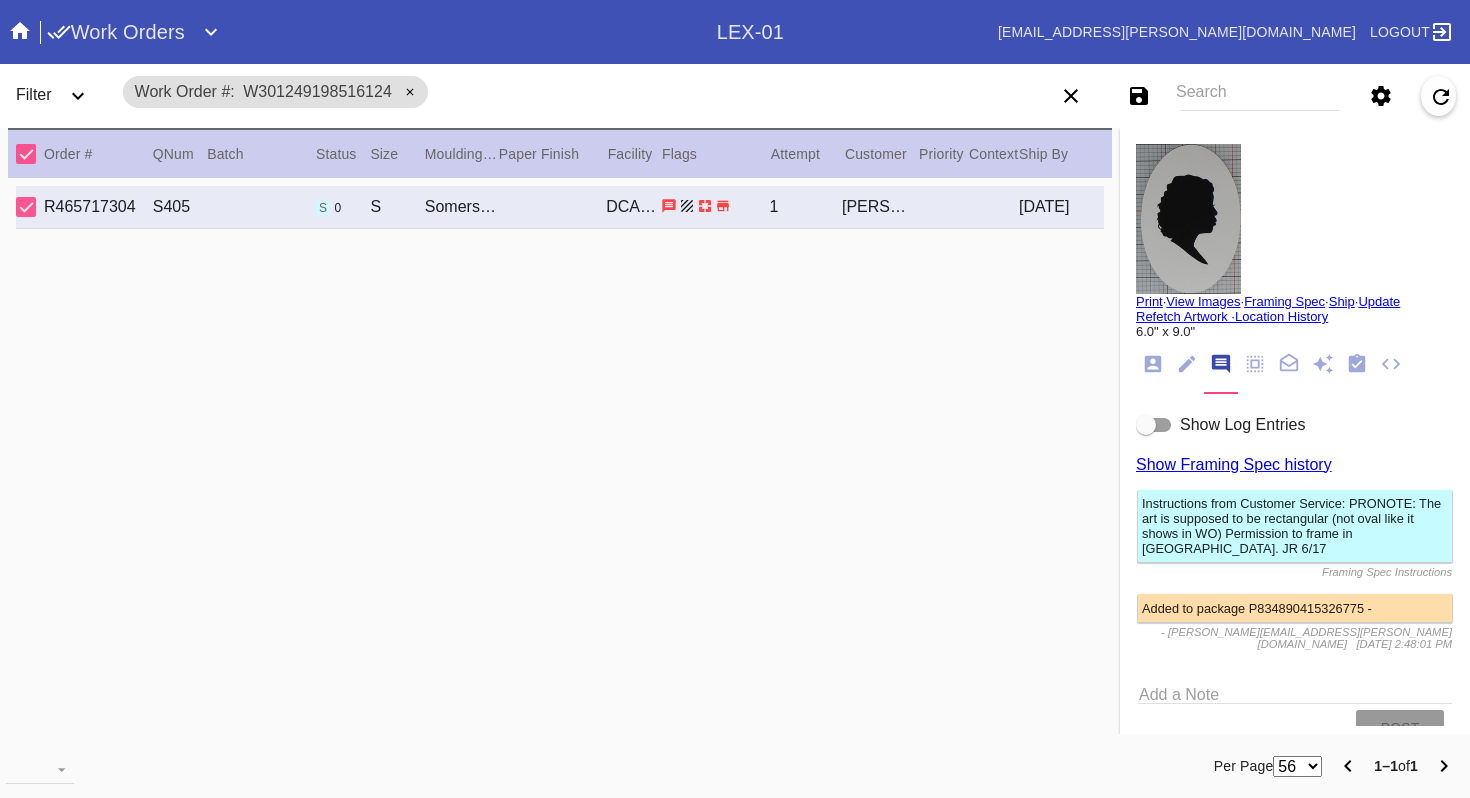 scroll, scrollTop: 47, scrollLeft: 0, axis: vertical 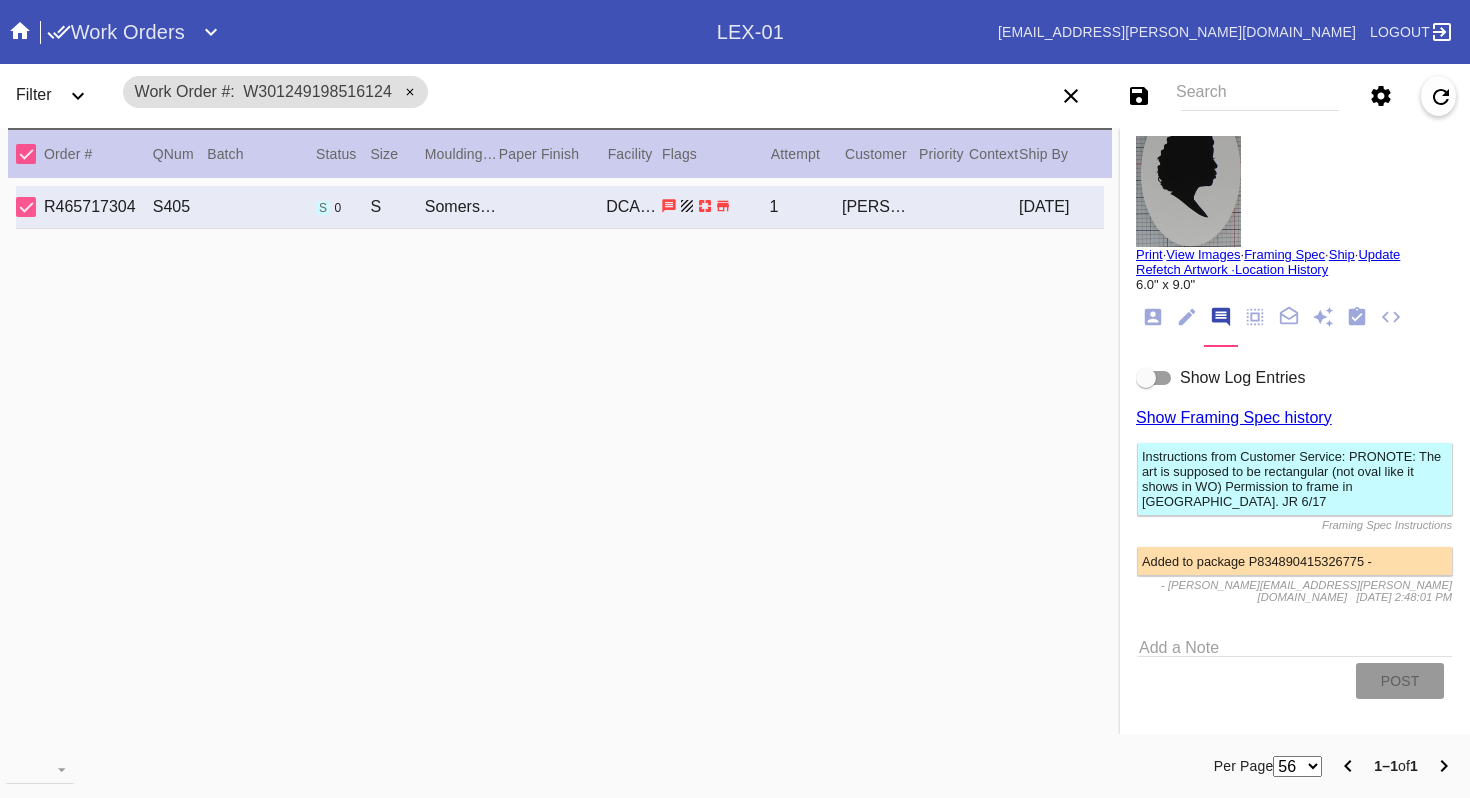 click on "Show Framing Spec history" at bounding box center [1234, 417] 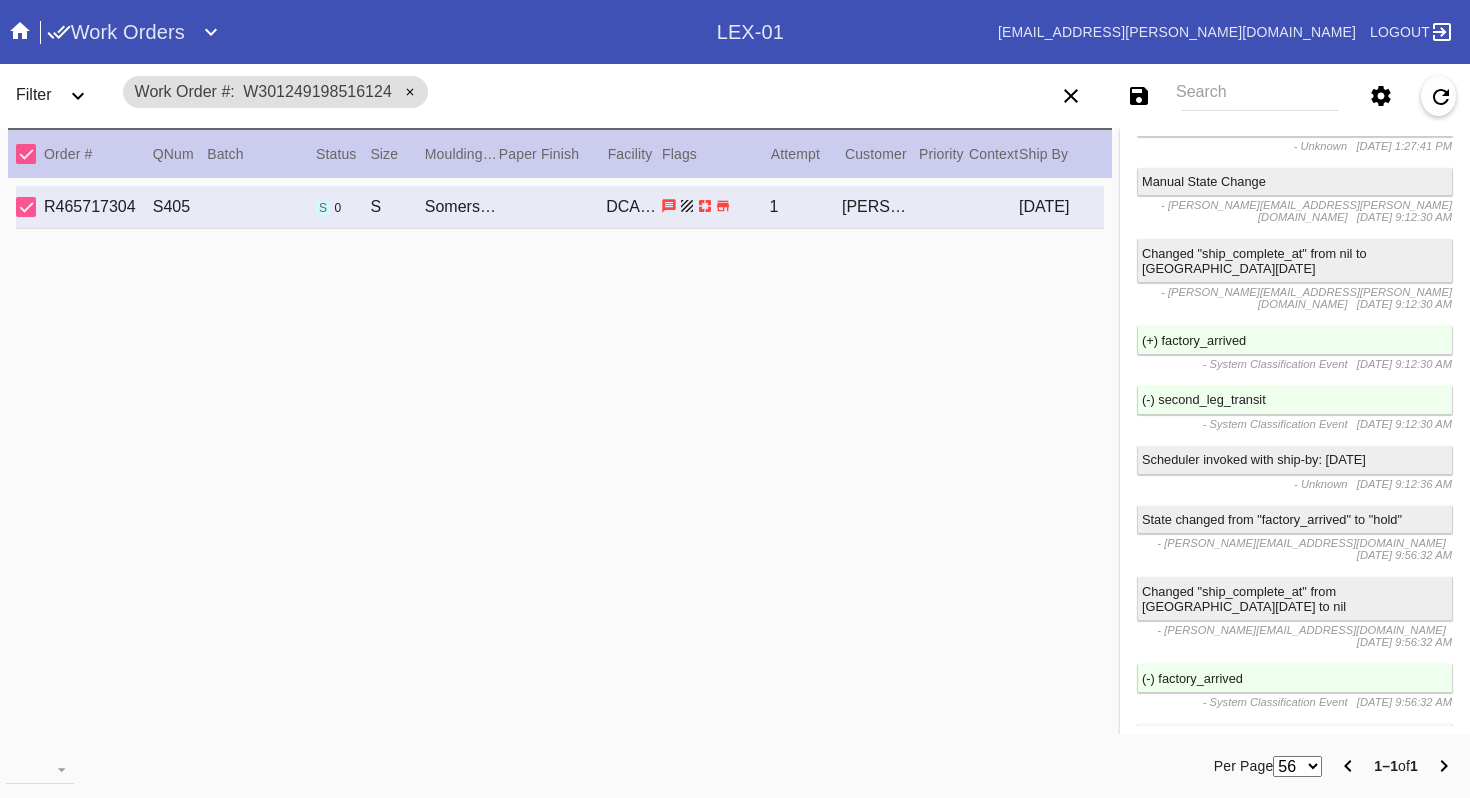 scroll, scrollTop: 8152, scrollLeft: 0, axis: vertical 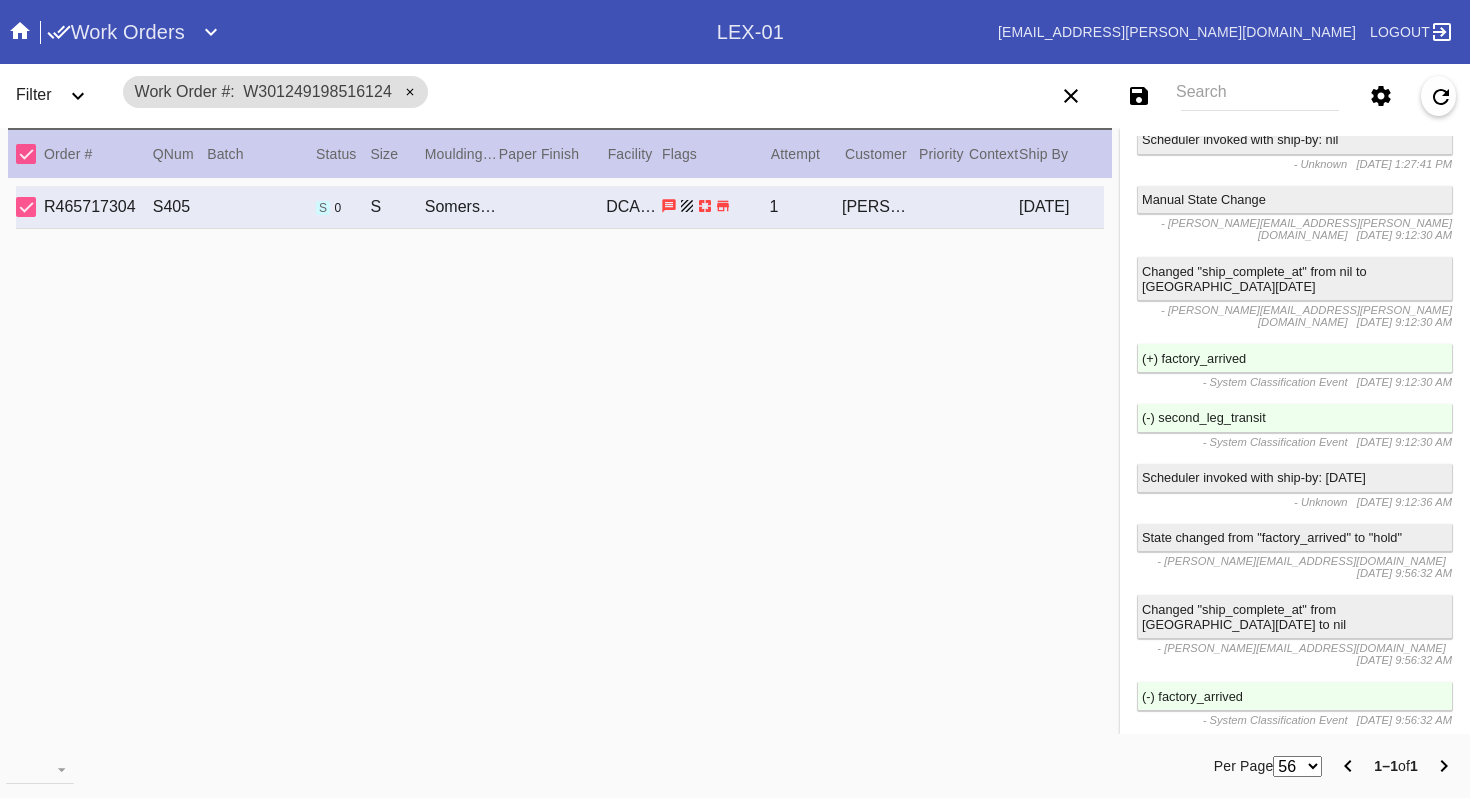 click on "retail_instructions instruction updated: Silhouette is on an oval instead of rectangle; RTC original silhouettes from image AM 4.27 ->" at bounding box center (1295, 977) 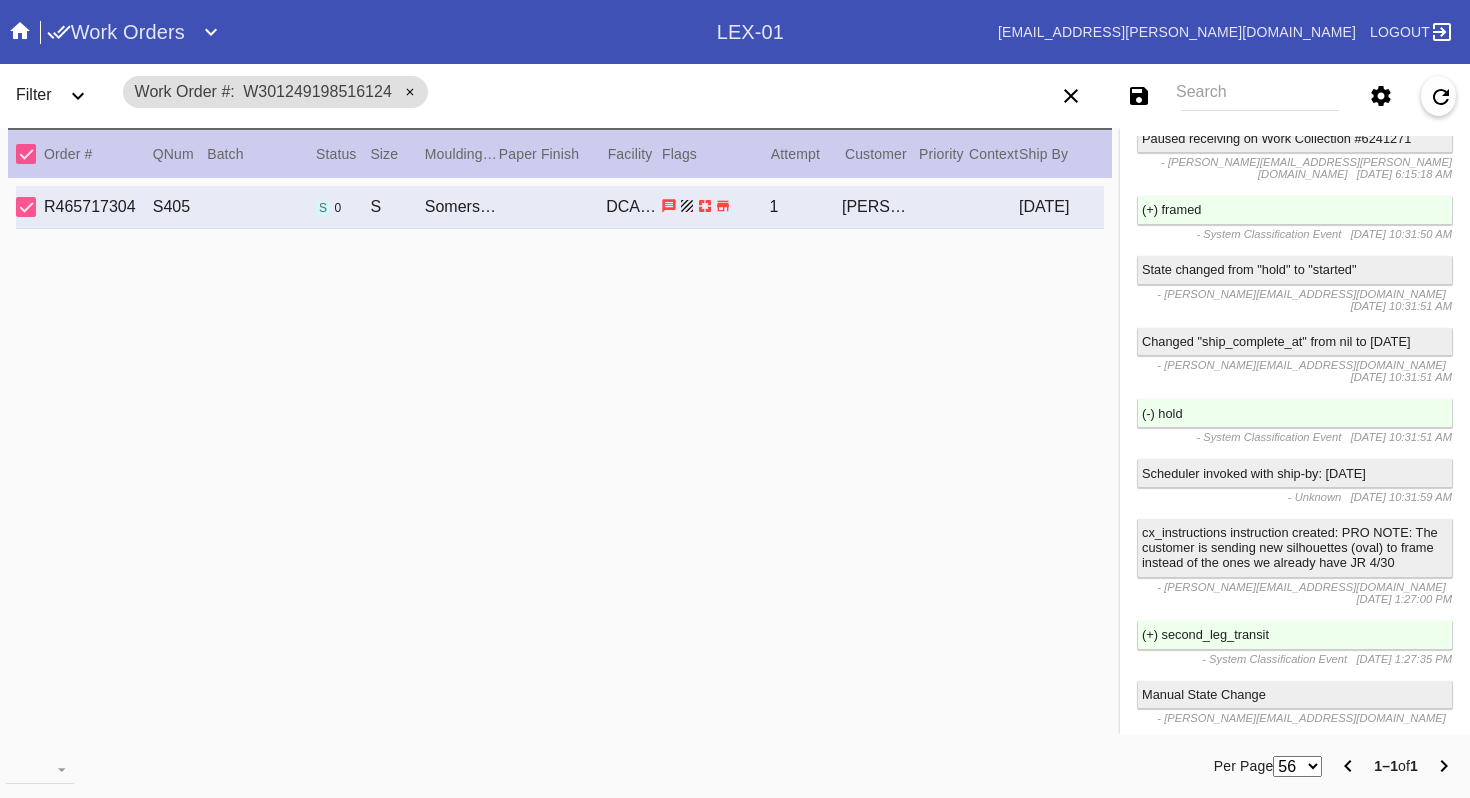 scroll, scrollTop: 7082, scrollLeft: 0, axis: vertical 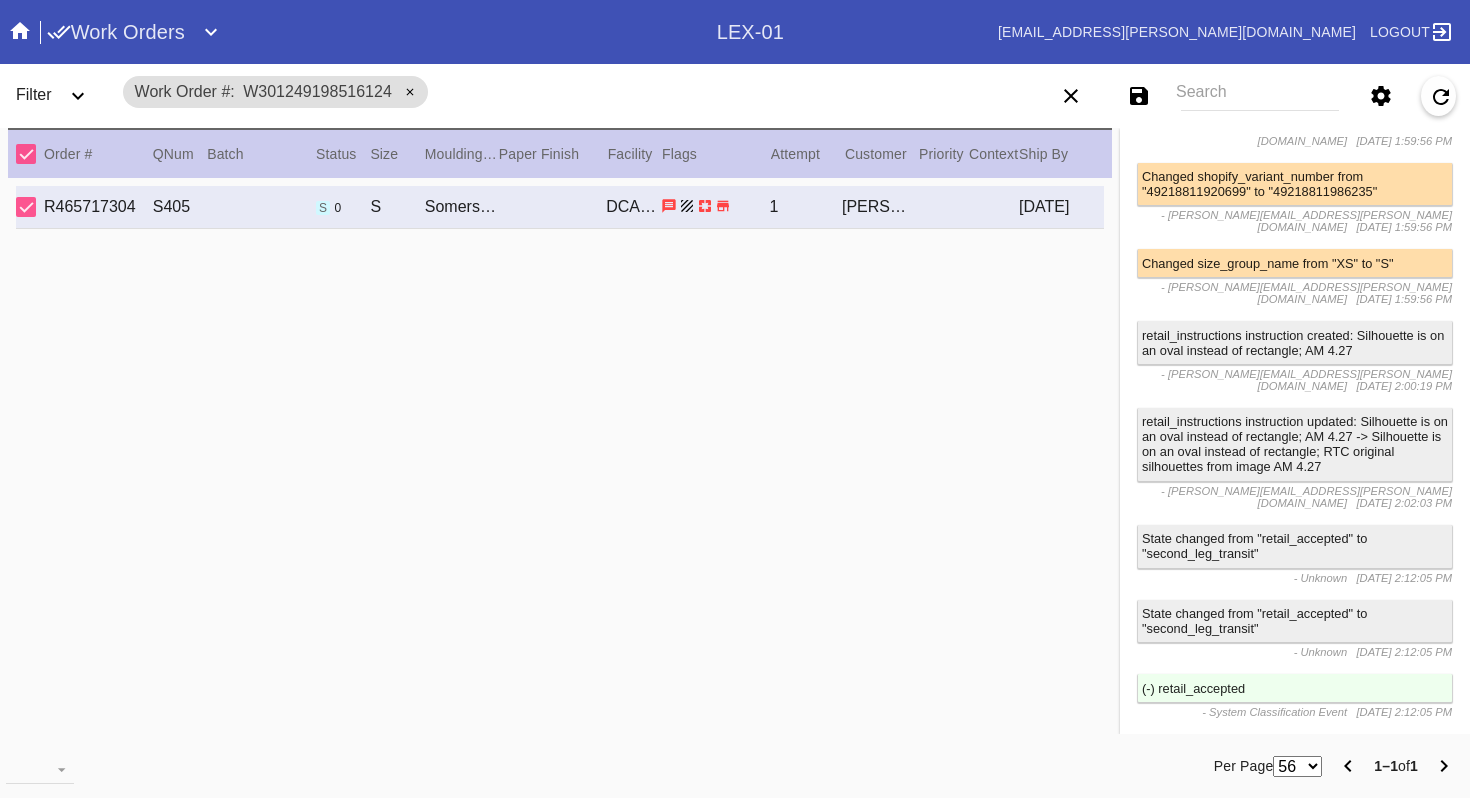 click on "- anna.miranda@framebridge.com" at bounding box center [1306, 380] 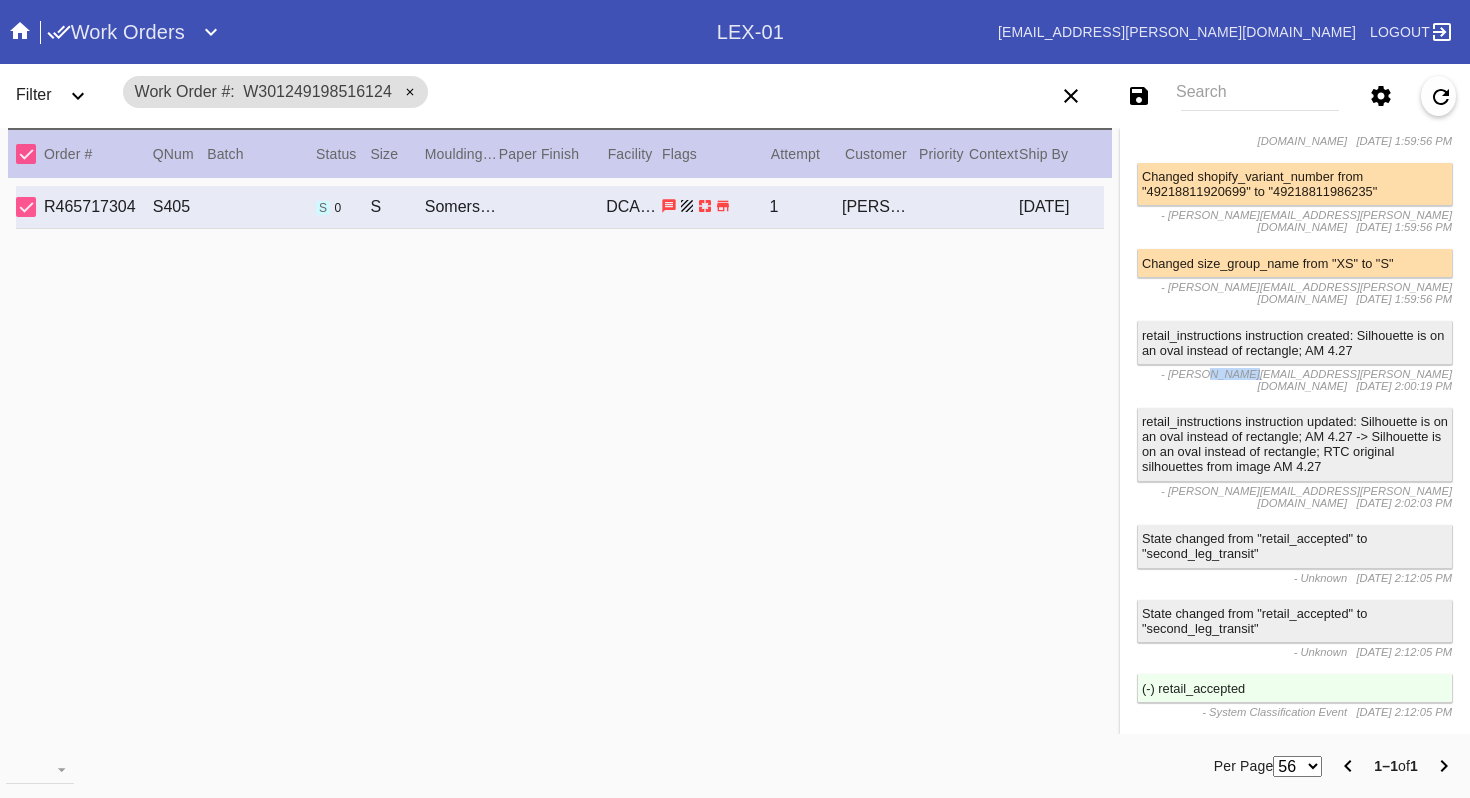 click on "- anna.miranda@framebridge.com" at bounding box center (1306, 380) 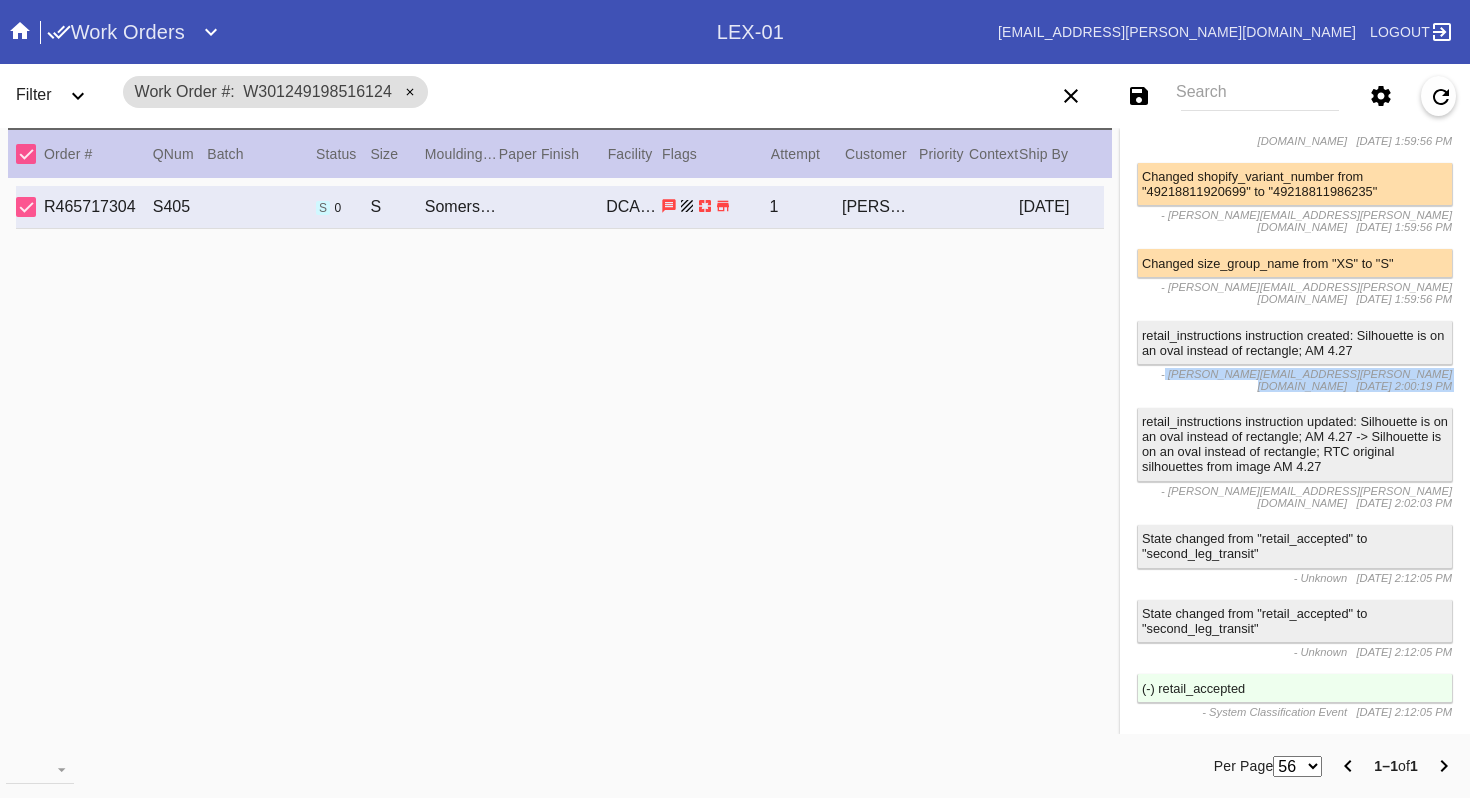 click on "- anna.miranda@framebridge.com" at bounding box center [1306, 380] 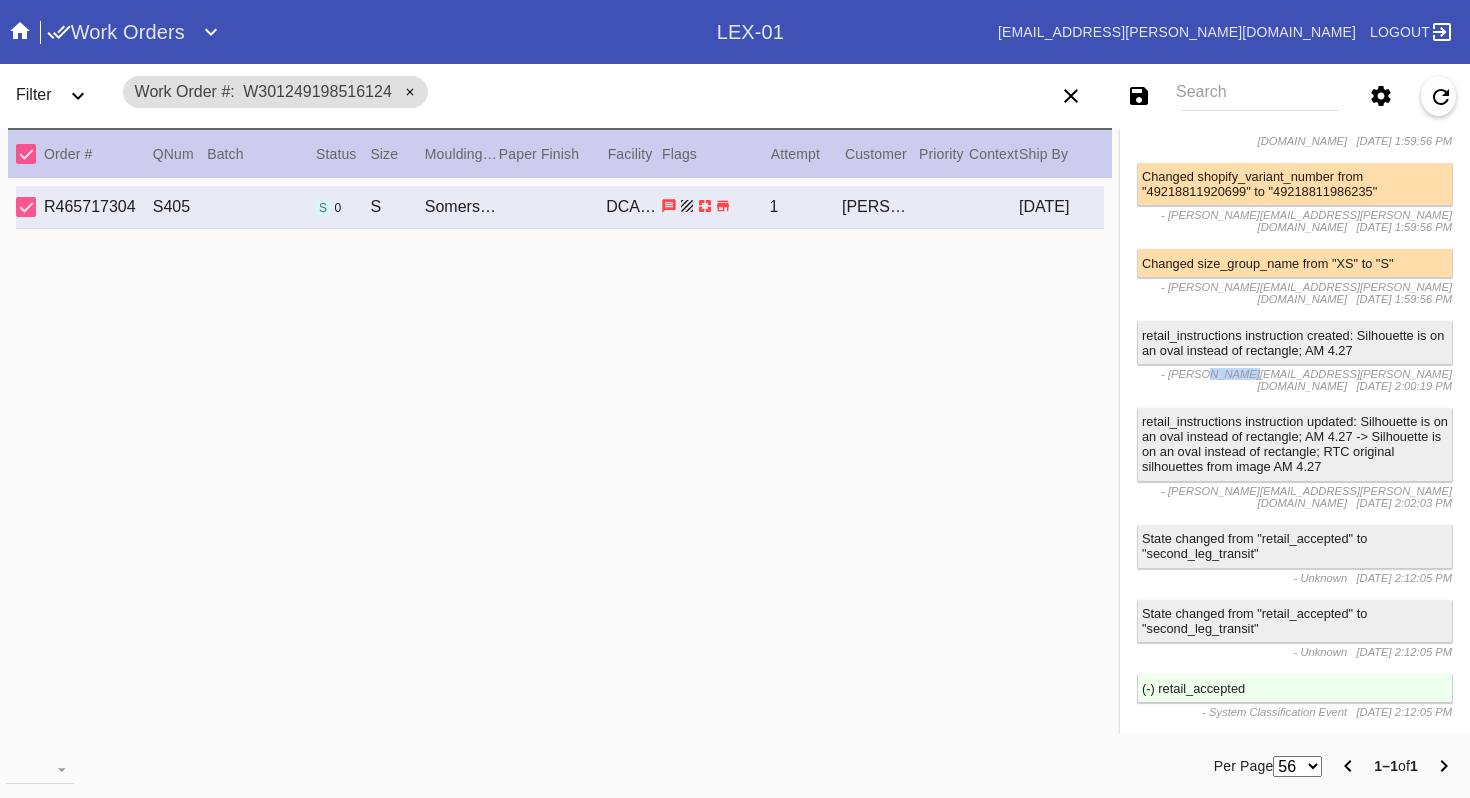 click on "- anna.miranda@framebridge.com" at bounding box center (1306, 380) 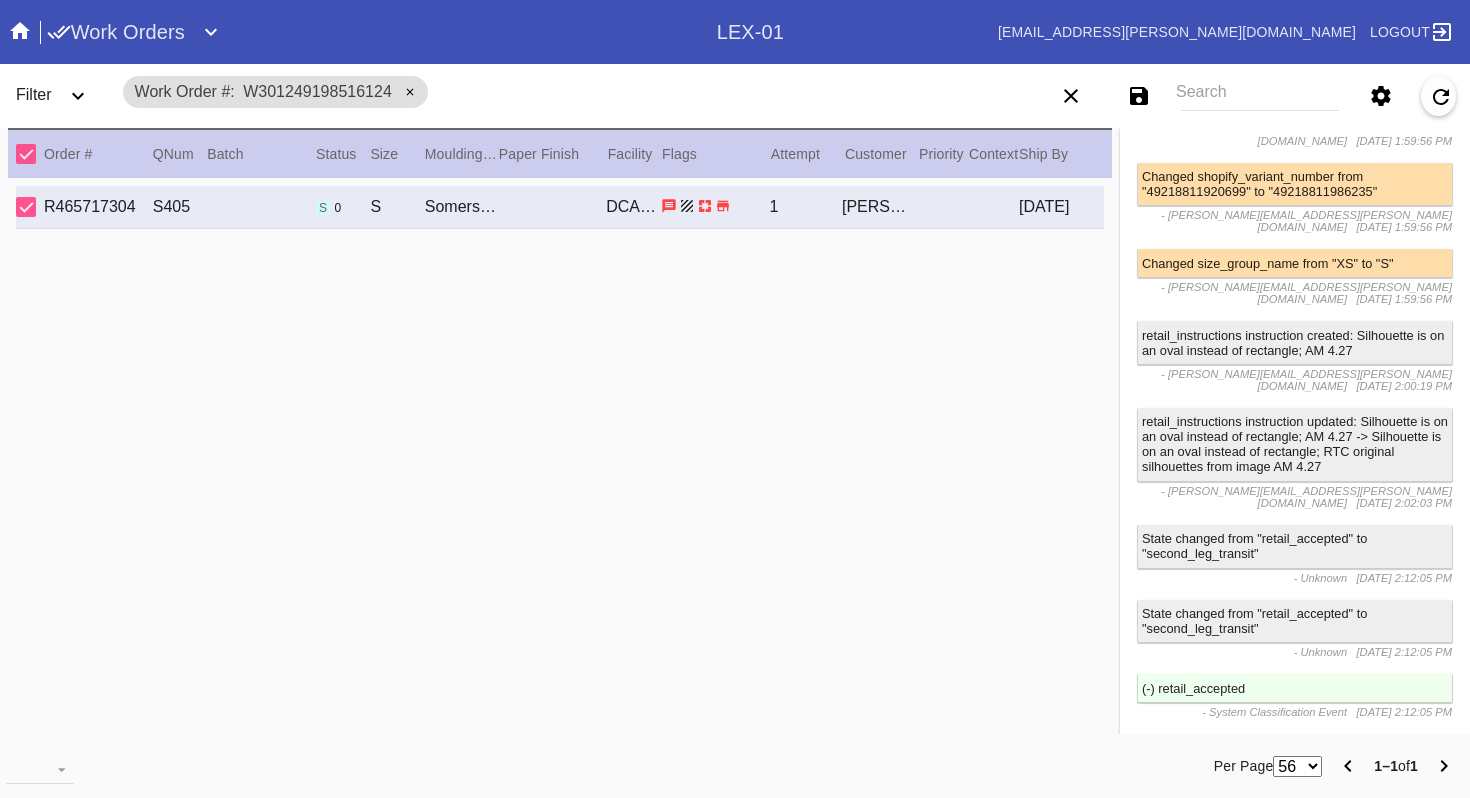 click on "retail_instructions instruction updated: Silhouette is on an oval instead of rectangle; AM 4.27 -> Silhouette is on an oval instead of rectangle; RTC original silhouettes from image AM 4.27" at bounding box center (1295, 444) 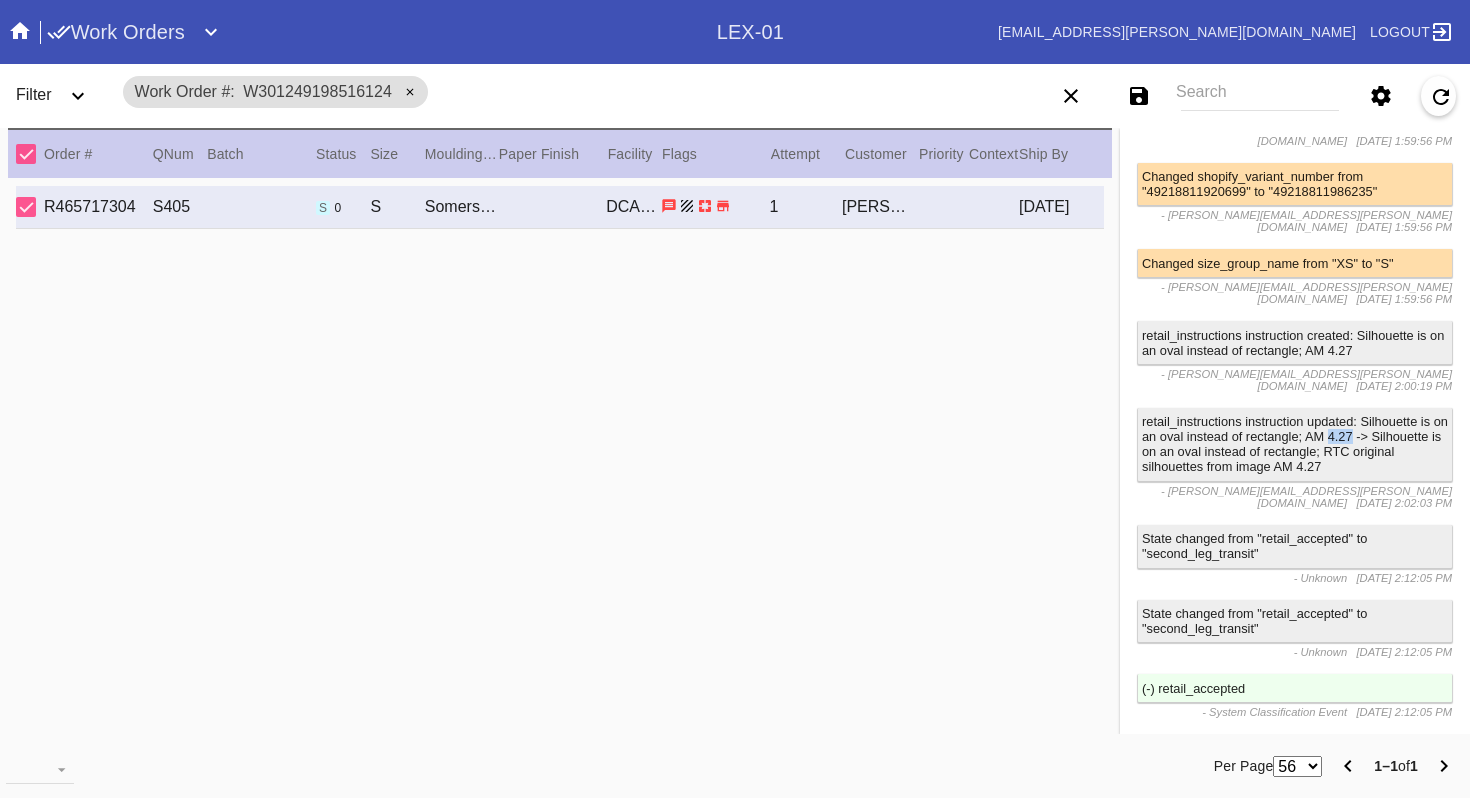 click on "retail_instructions instruction updated: Silhouette is on an oval instead of rectangle; AM 4.27 -> Silhouette is on an oval instead of rectangle; RTC original silhouettes from image AM 4.27" at bounding box center (1295, 444) 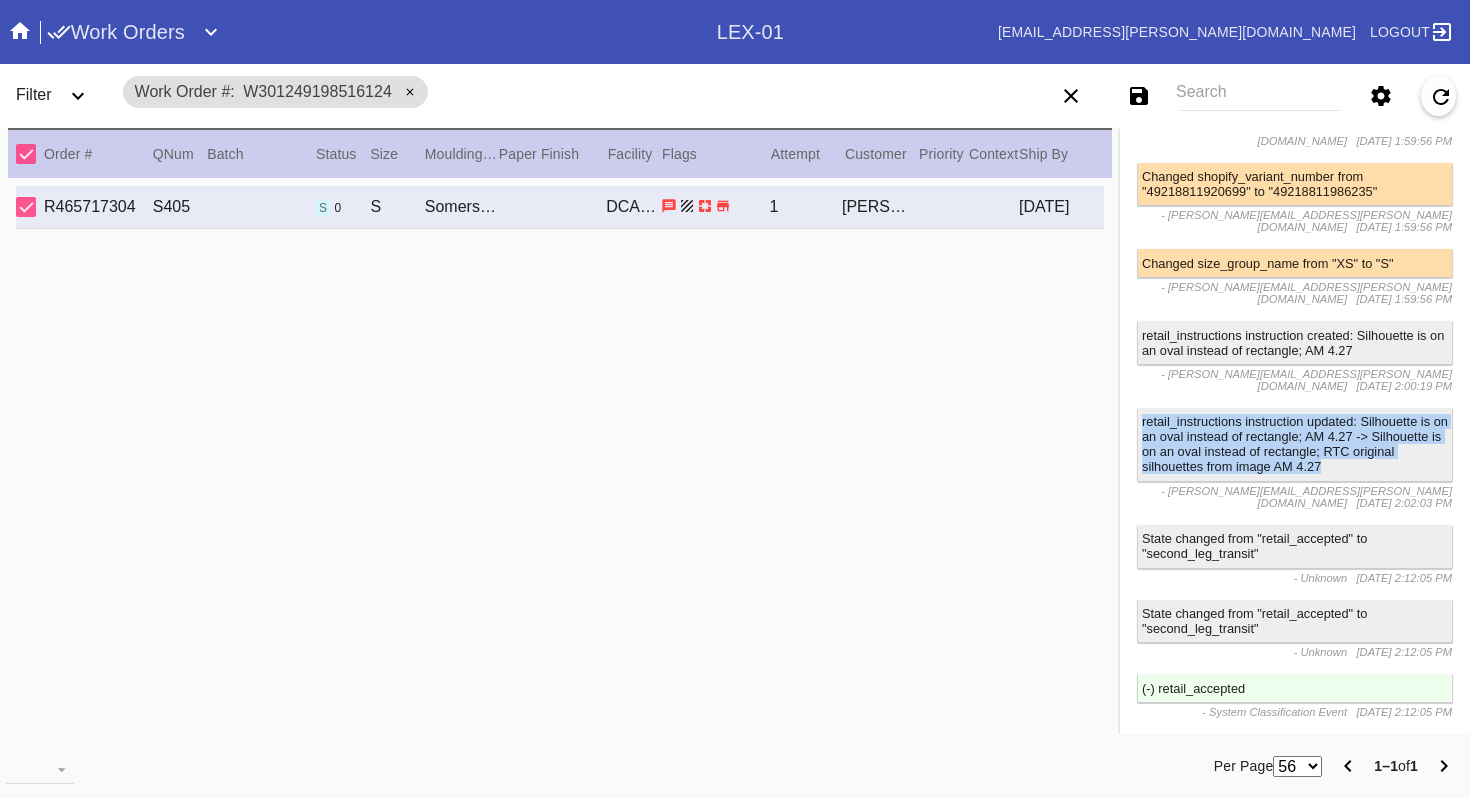 click on "retail_instructions instruction updated: Silhouette is on an oval instead of rectangle; AM 4.27 -> Silhouette is on an oval instead of rectangle; RTC original silhouettes from image AM 4.27" at bounding box center (1295, 444) 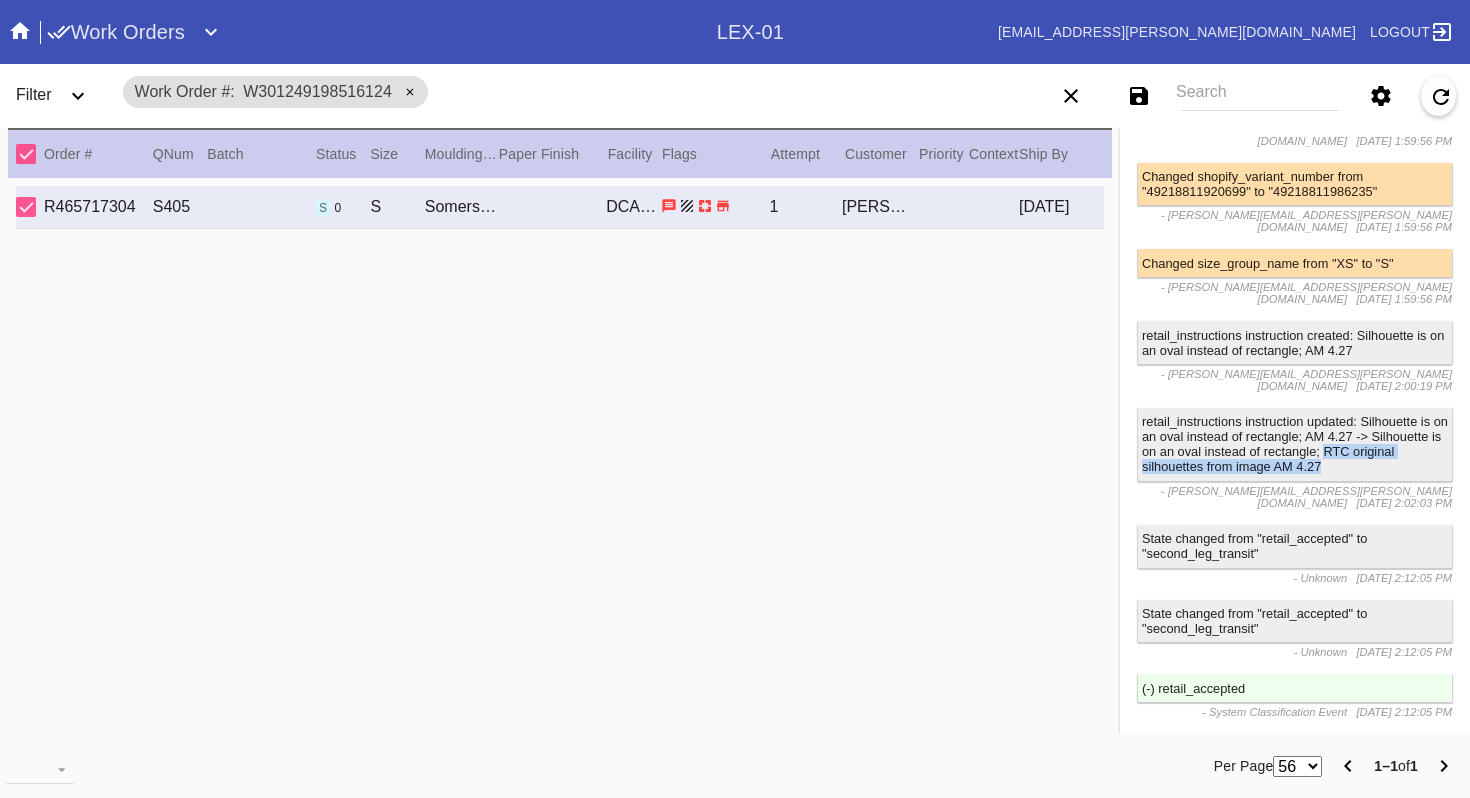 drag, startPoint x: 1401, startPoint y: 288, endPoint x: 1429, endPoint y: 304, distance: 32.24903 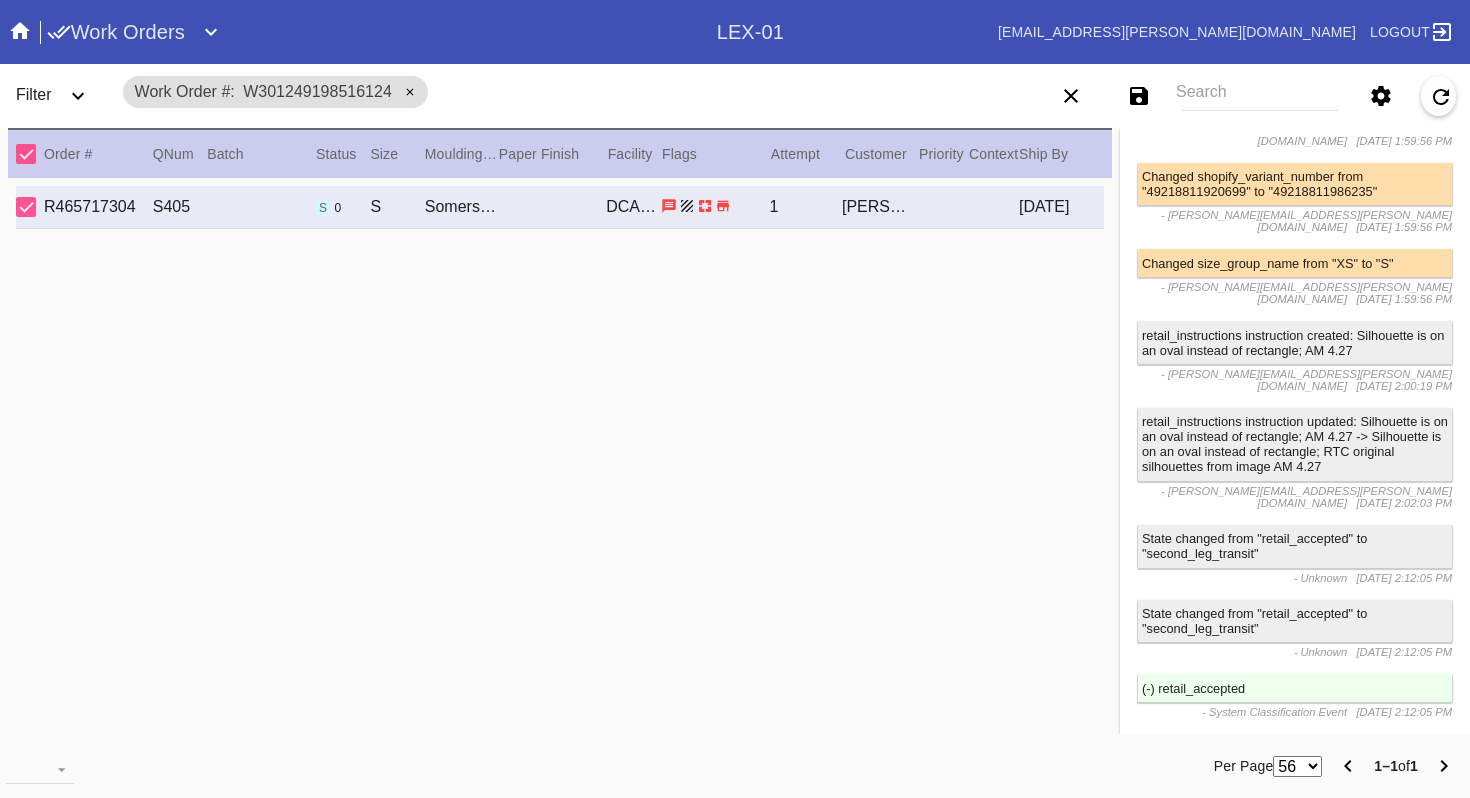click on "- anna.miranda@framebridge.com" at bounding box center (1306, 497) 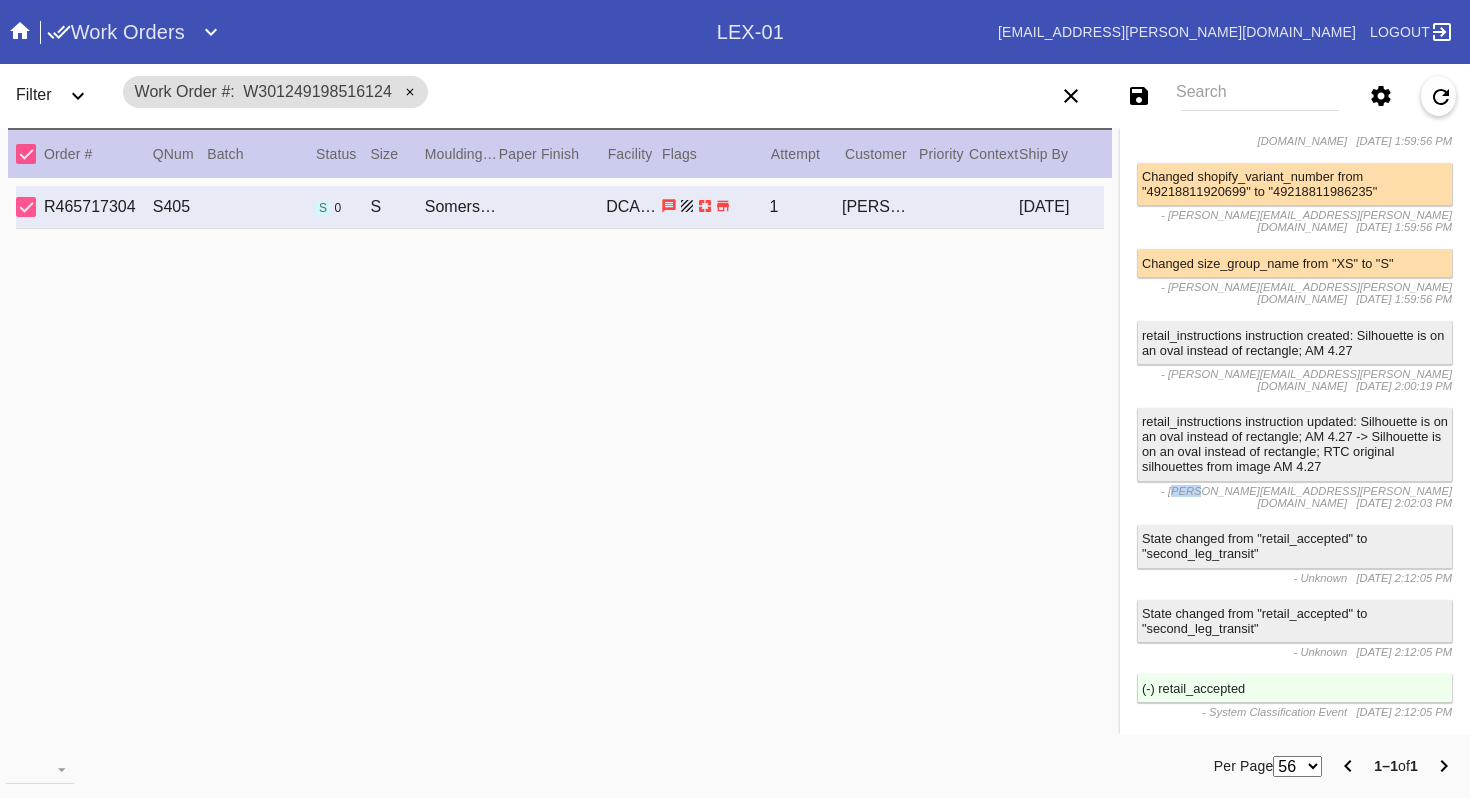 click on "- anna.miranda@framebridge.com" at bounding box center [1306, 497] 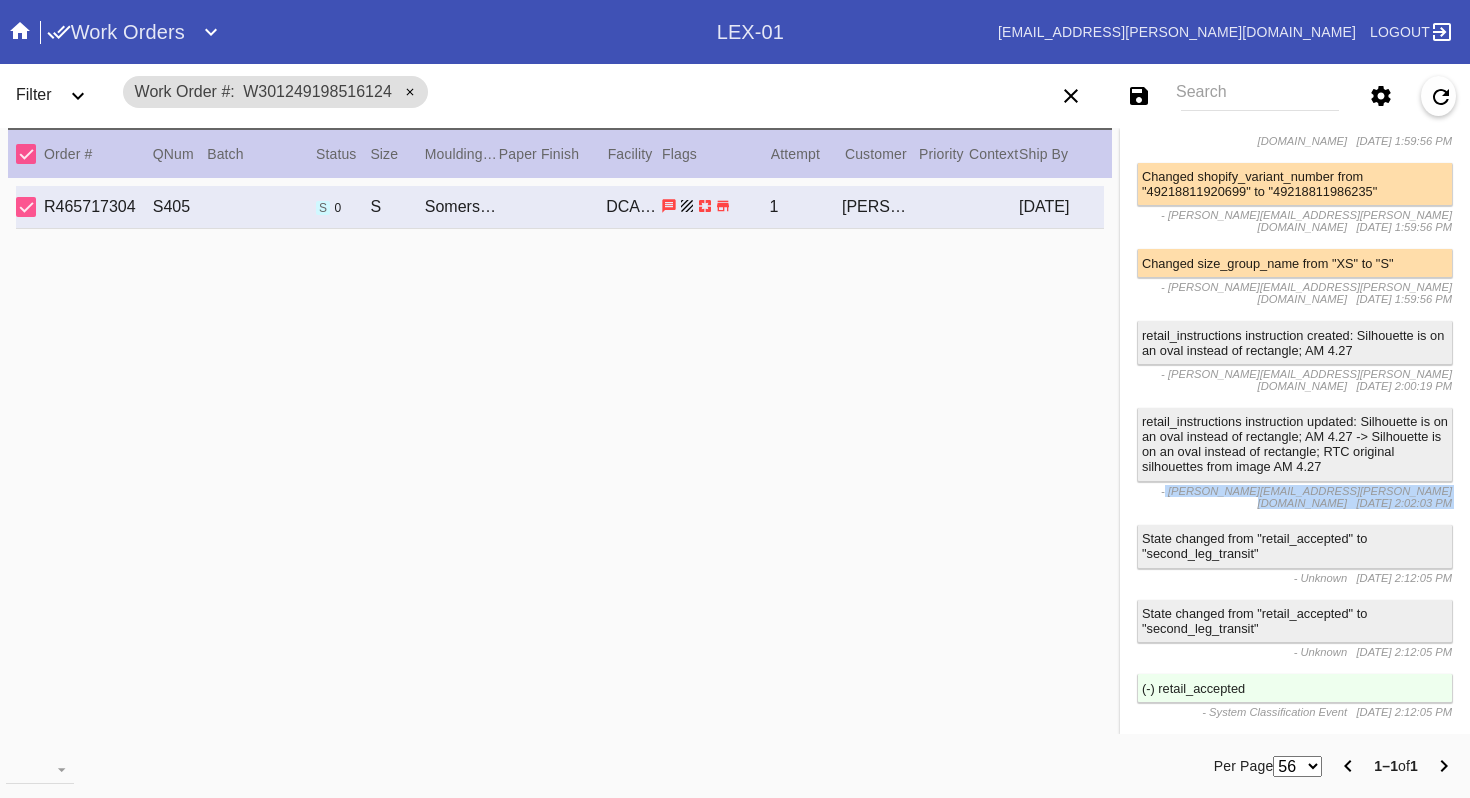 click on "- anna.miranda@framebridge.com" at bounding box center (1306, 497) 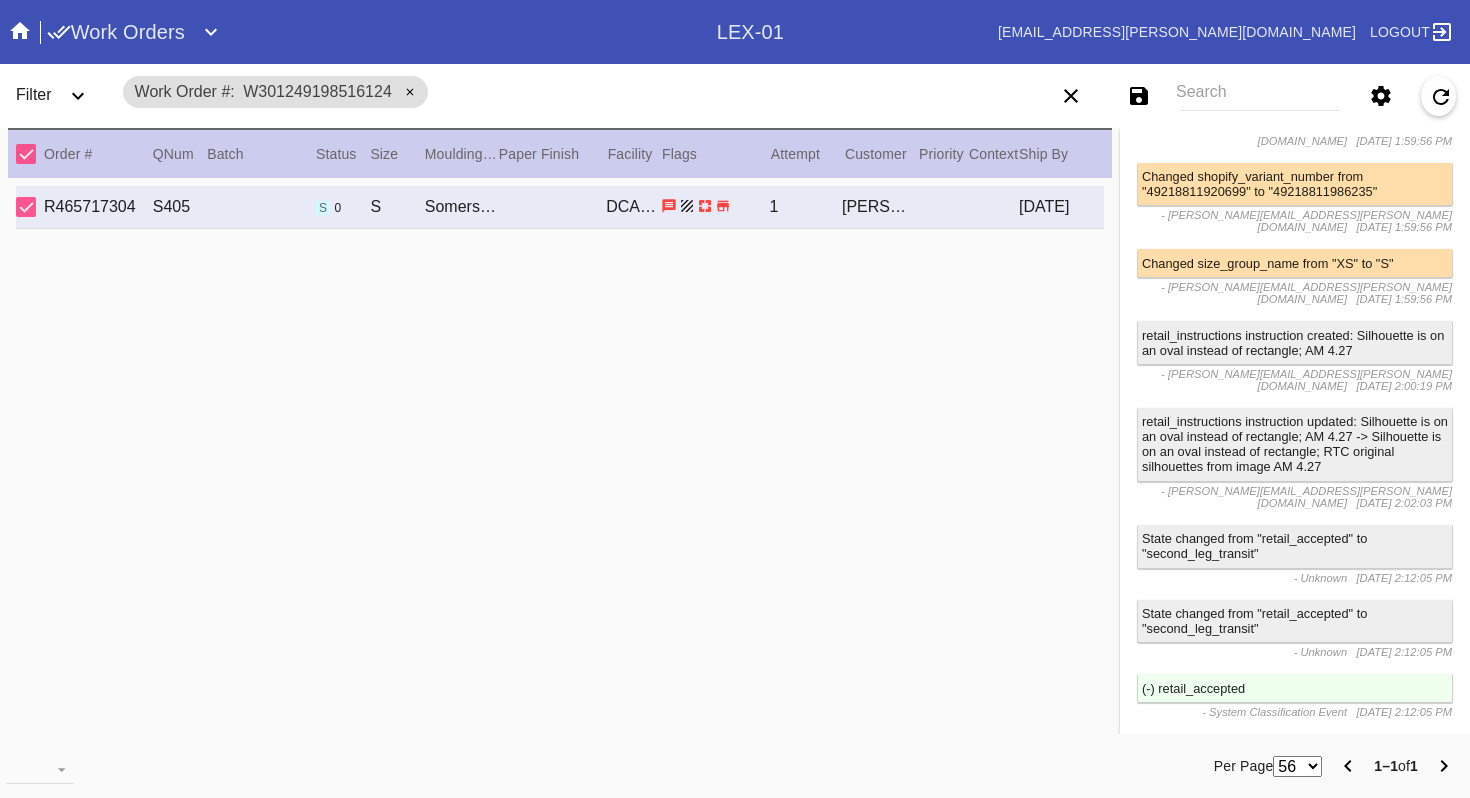 click on "- anna.miranda@framebridge.com" at bounding box center [1306, 497] 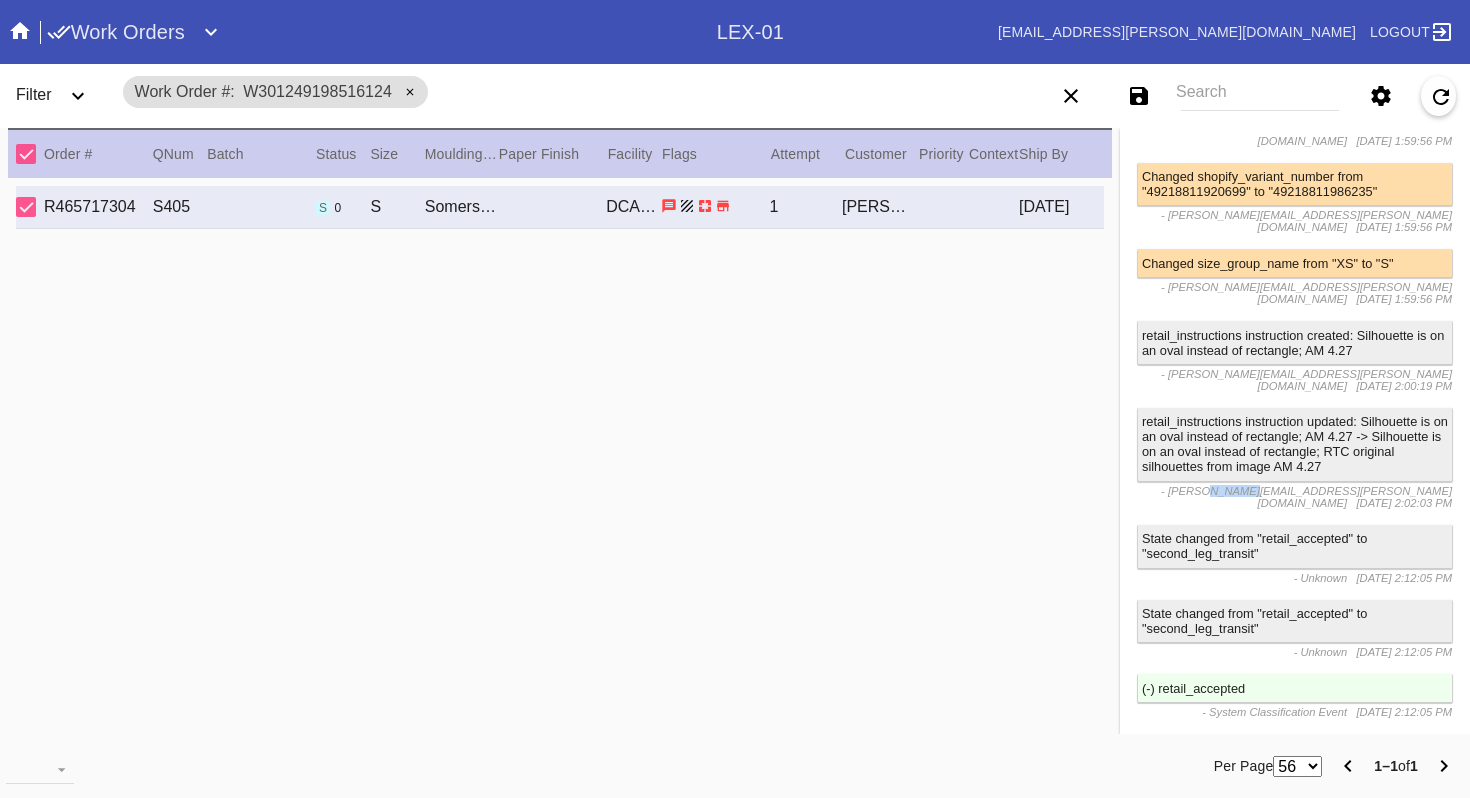 click on "- anna.miranda@framebridge.com" at bounding box center [1306, 497] 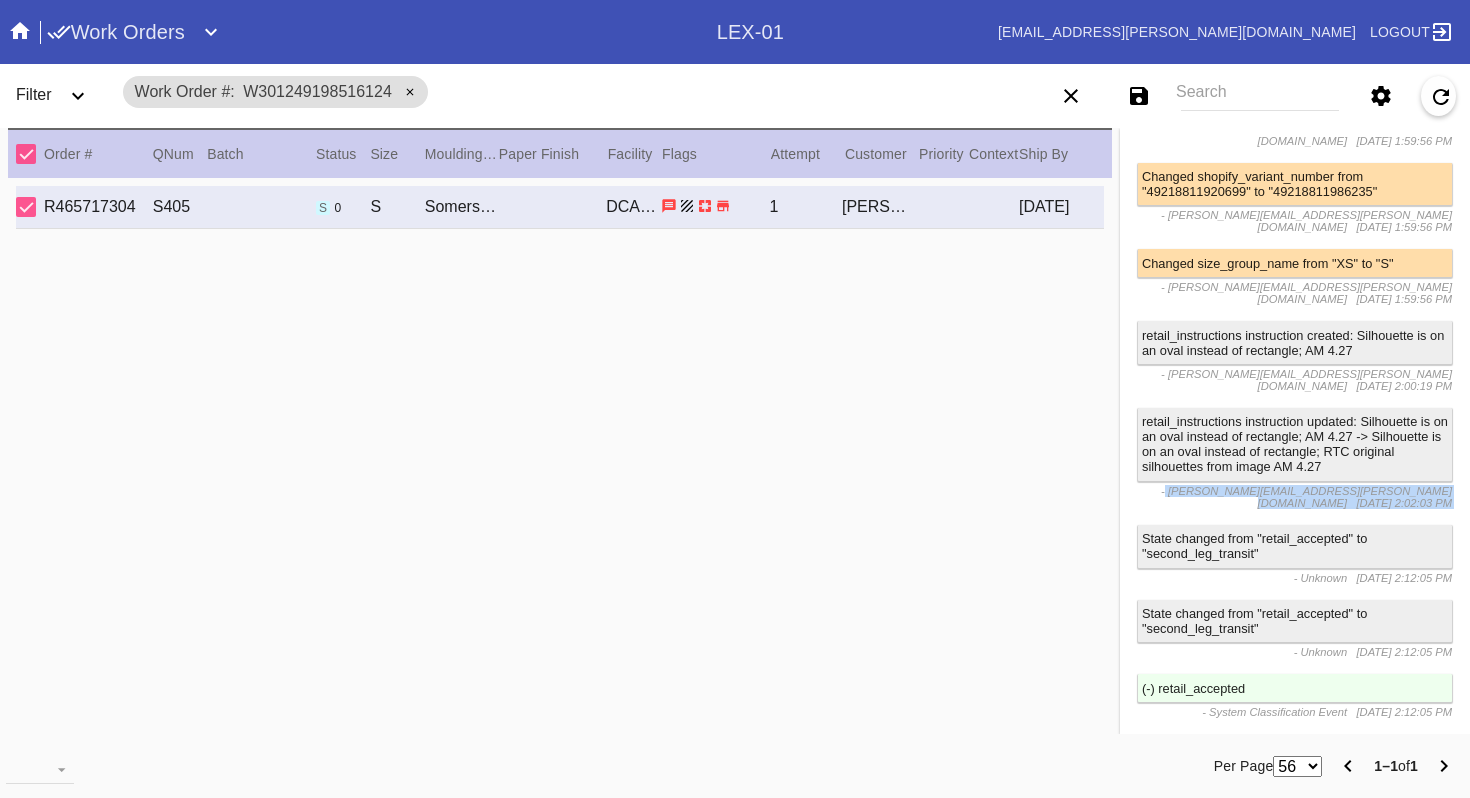 click on "- anna.miranda@framebridge.com" at bounding box center [1306, 497] 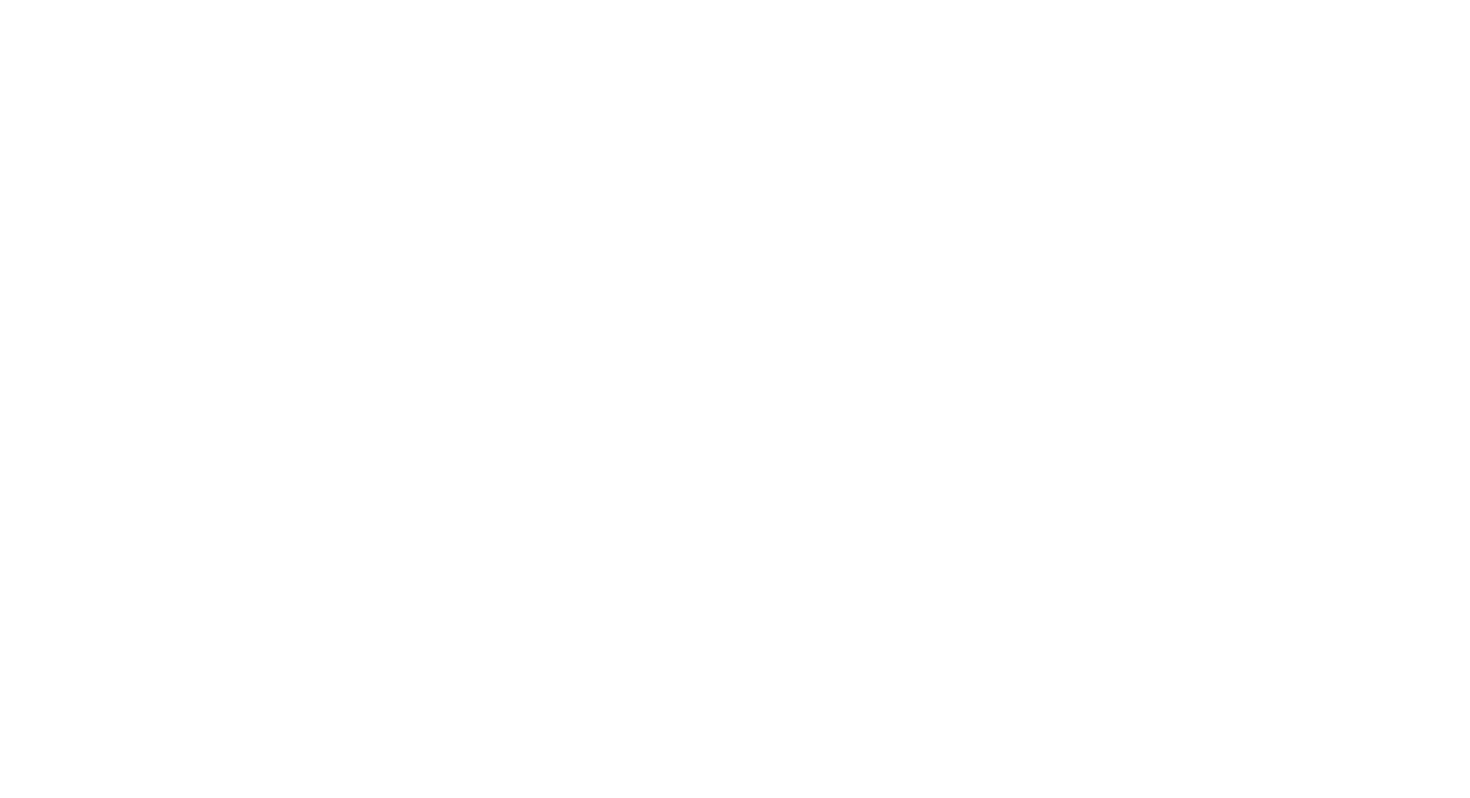 scroll, scrollTop: 0, scrollLeft: 0, axis: both 